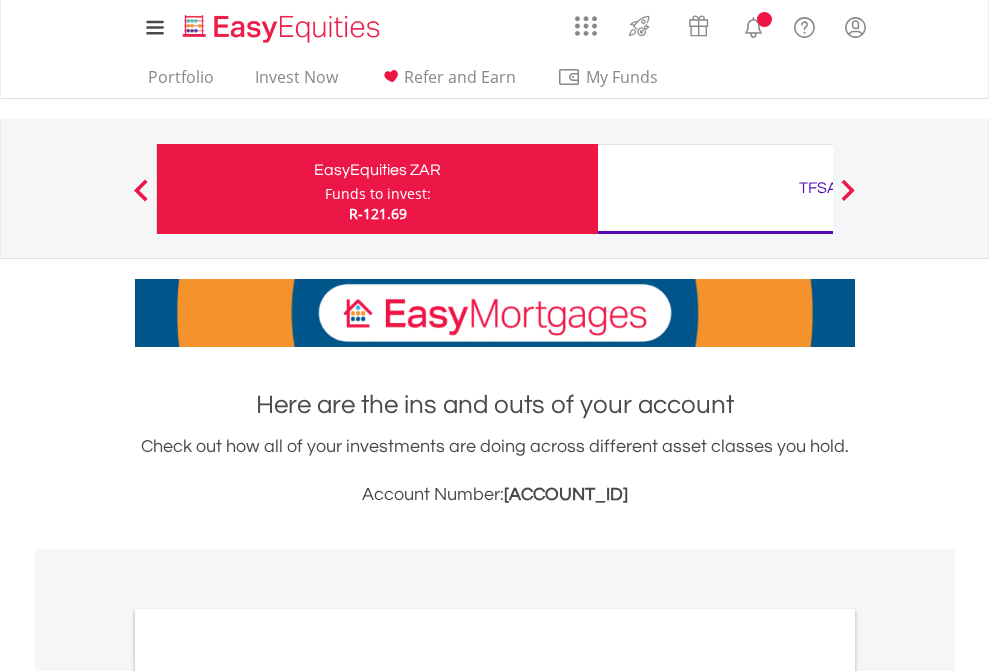 scroll, scrollTop: 0, scrollLeft: 0, axis: both 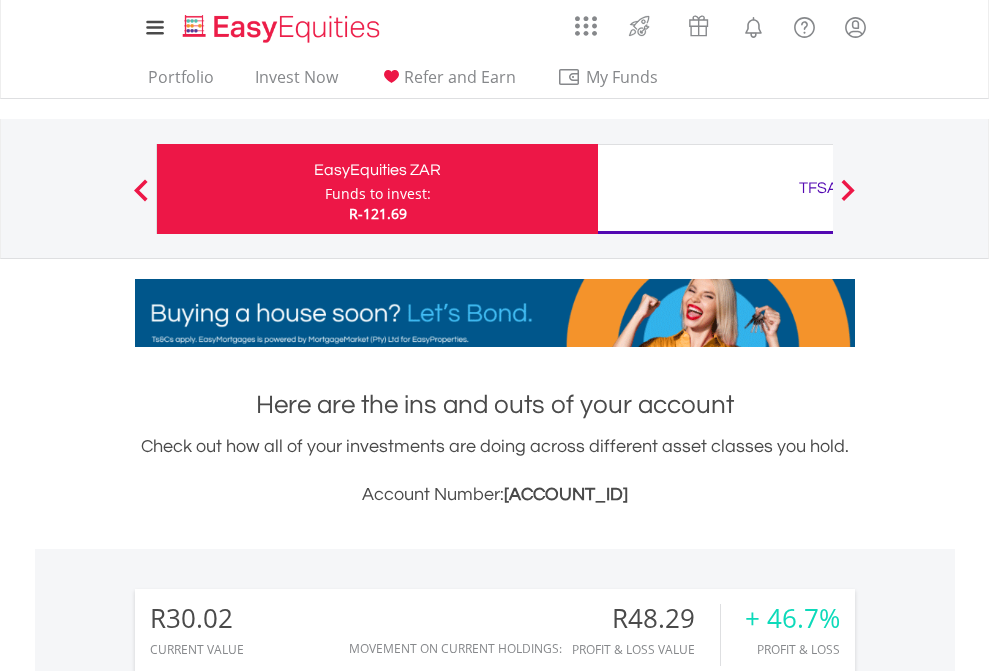 click on "Funds to invest:" at bounding box center [378, 194] 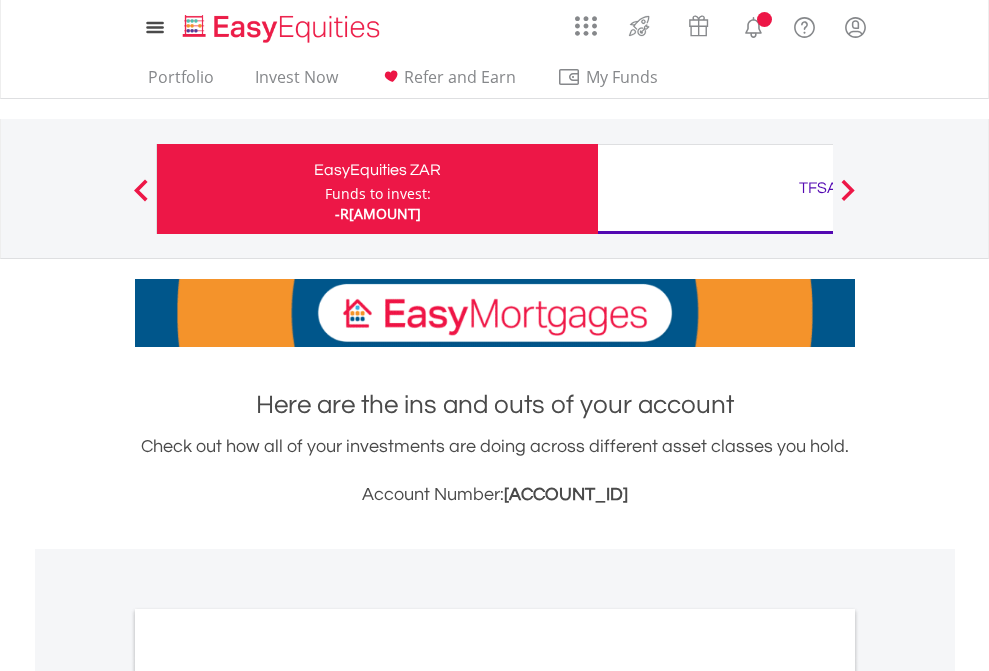 scroll, scrollTop: 0, scrollLeft: 0, axis: both 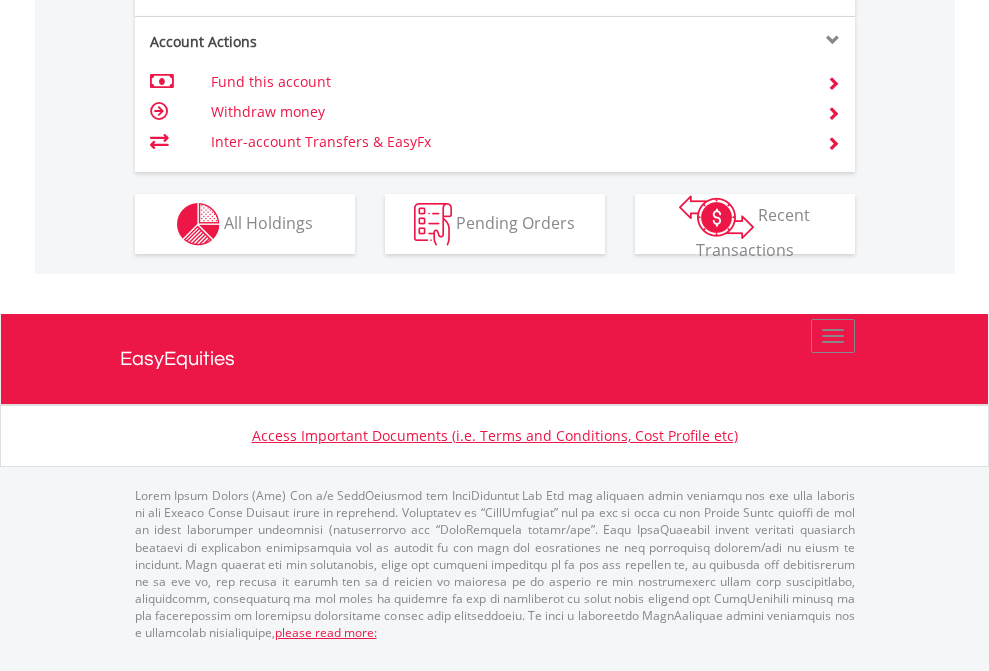 click on "Investment types" at bounding box center [706, -337] 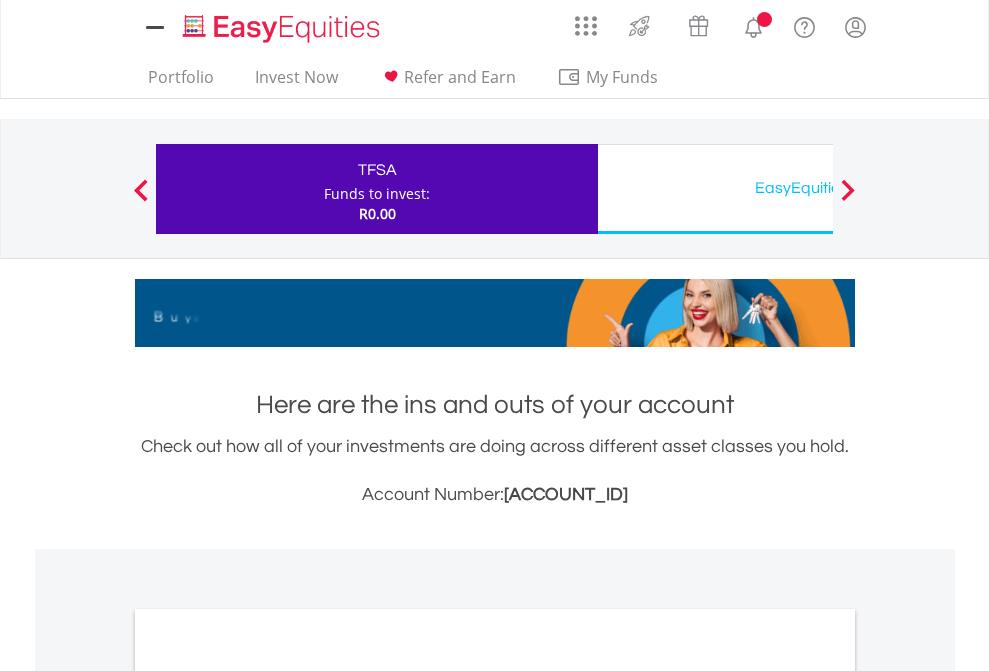 scroll, scrollTop: 0, scrollLeft: 0, axis: both 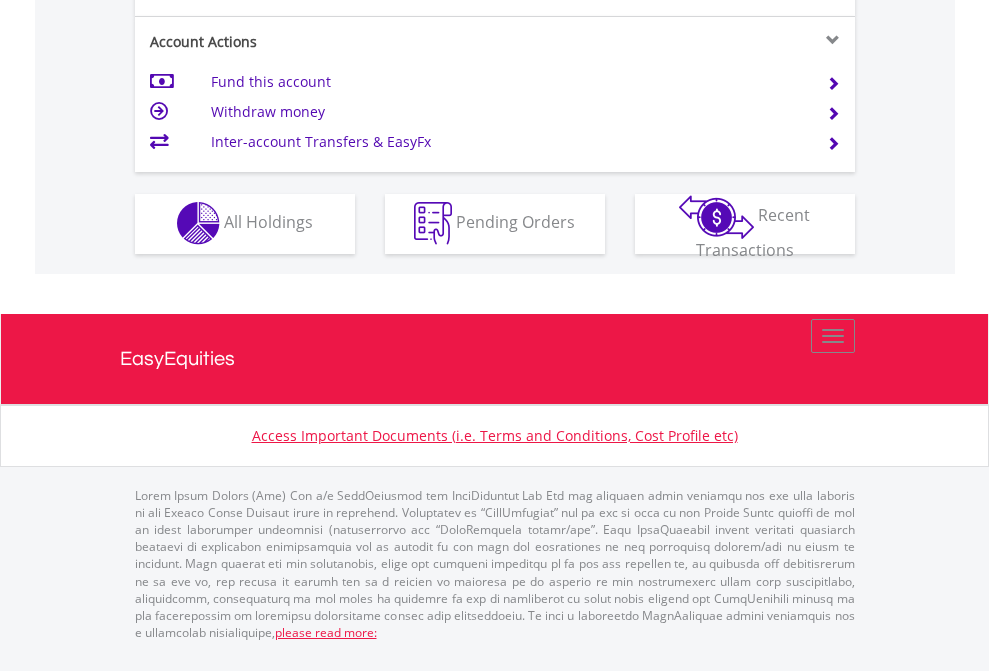 click on "Investment types" at bounding box center (706, -353) 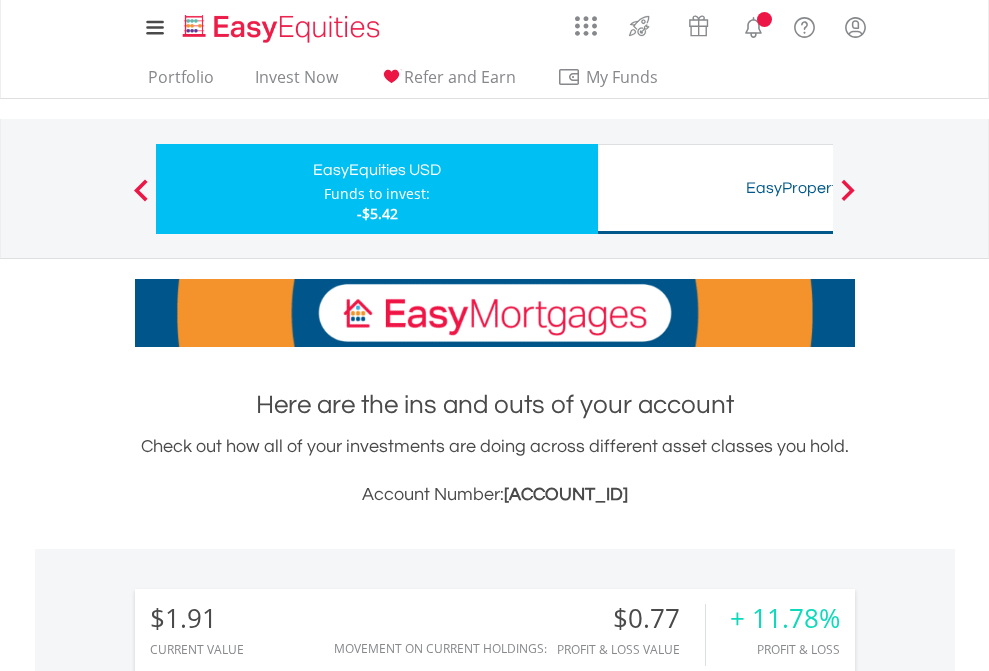 scroll, scrollTop: 0, scrollLeft: 0, axis: both 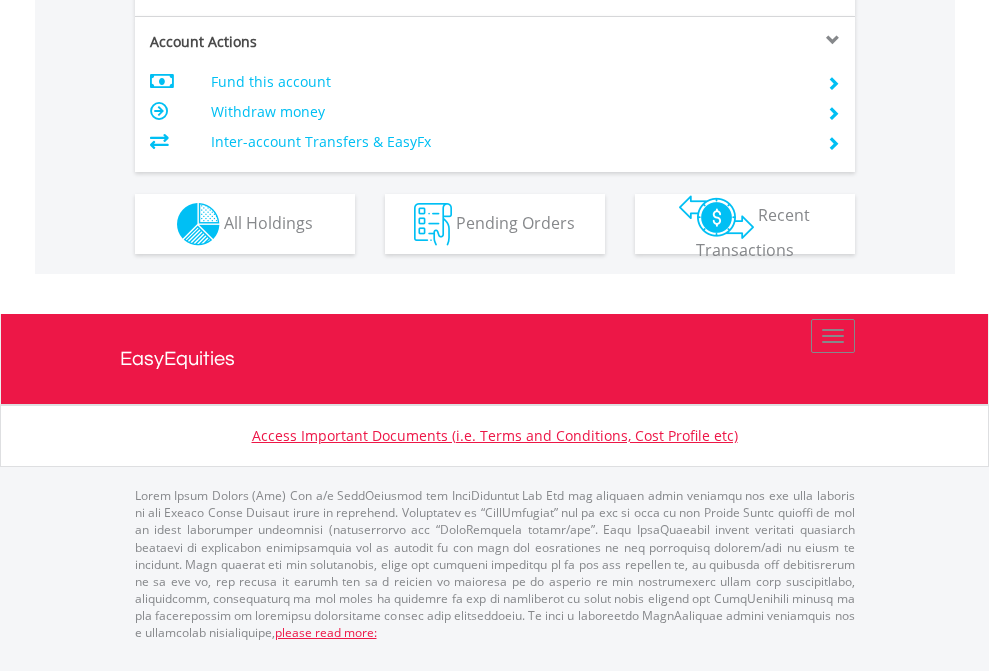 click on "Investment types" at bounding box center (706, -337) 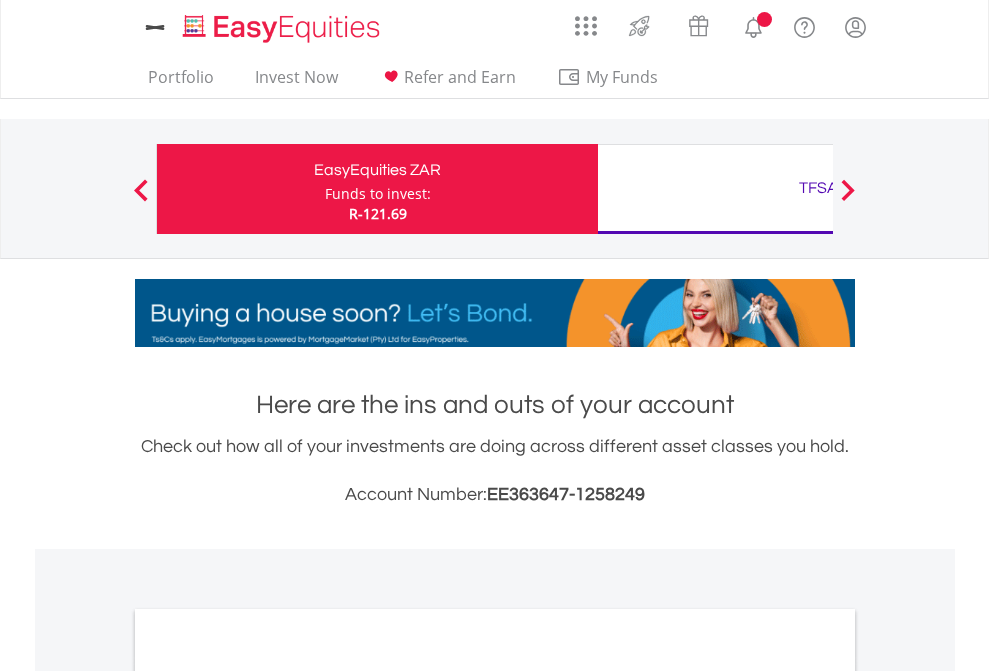 scroll, scrollTop: 1202, scrollLeft: 0, axis: vertical 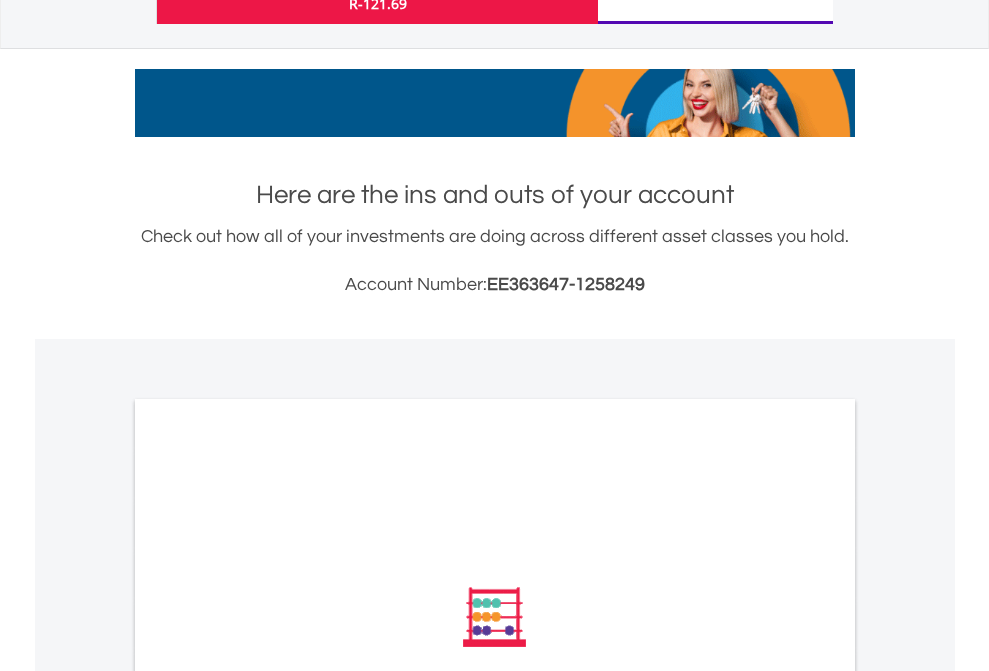 click on "All Holdings" at bounding box center (268, 886) 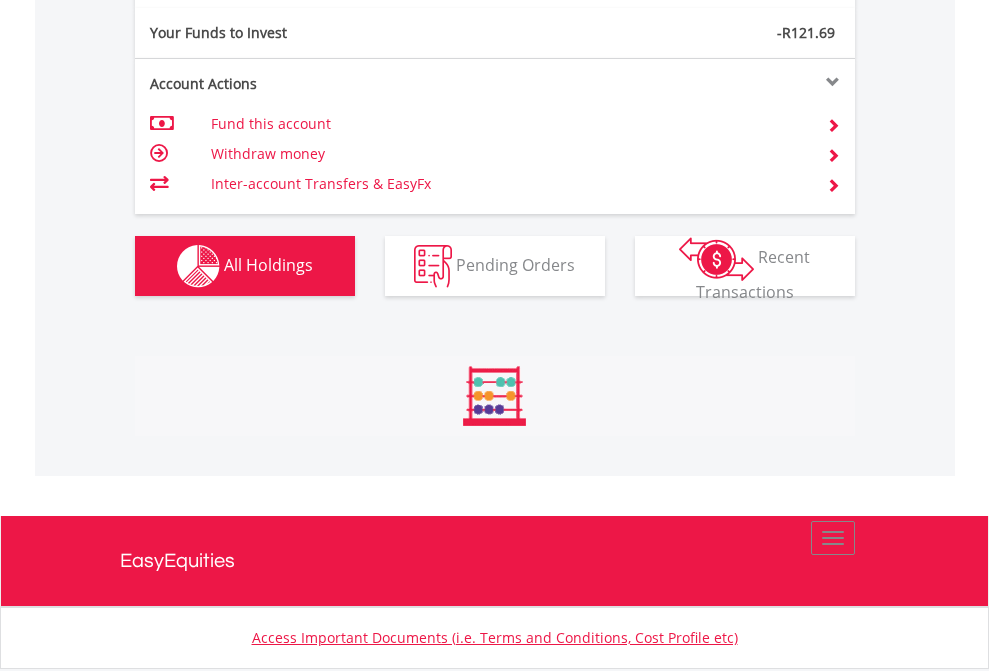 scroll, scrollTop: 999808, scrollLeft: 999687, axis: both 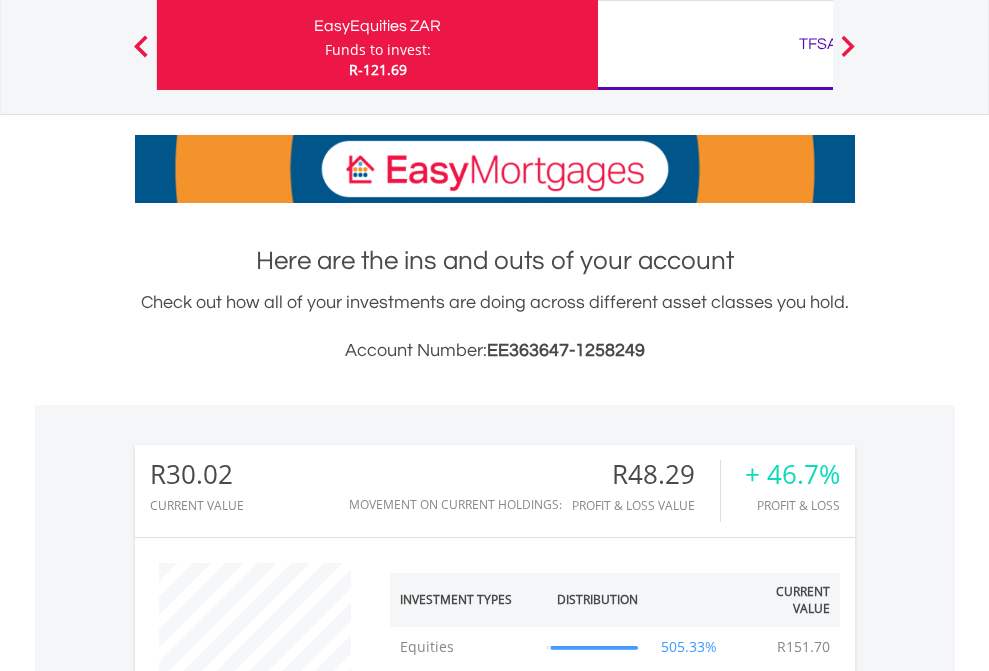 click on "TFSA" at bounding box center (818, 44) 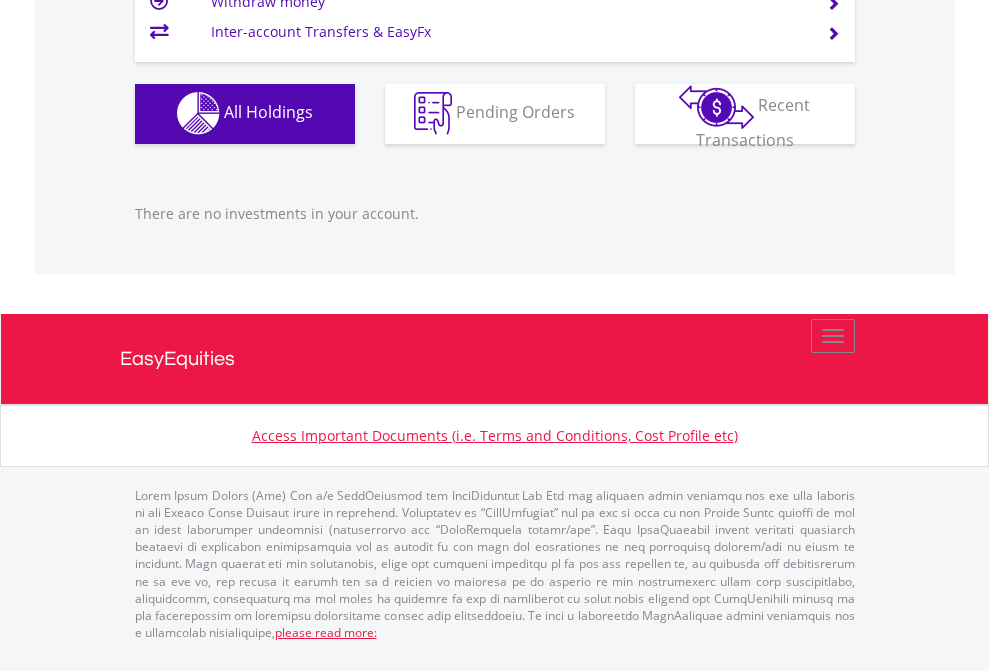 scroll, scrollTop: 1980, scrollLeft: 0, axis: vertical 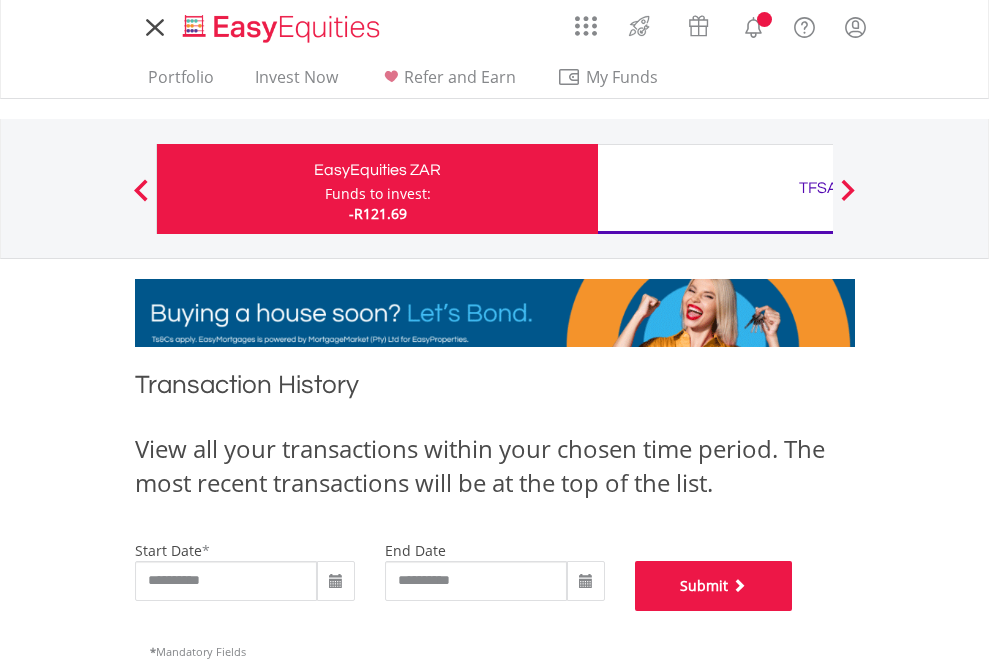 click on "Submit" at bounding box center [714, 586] 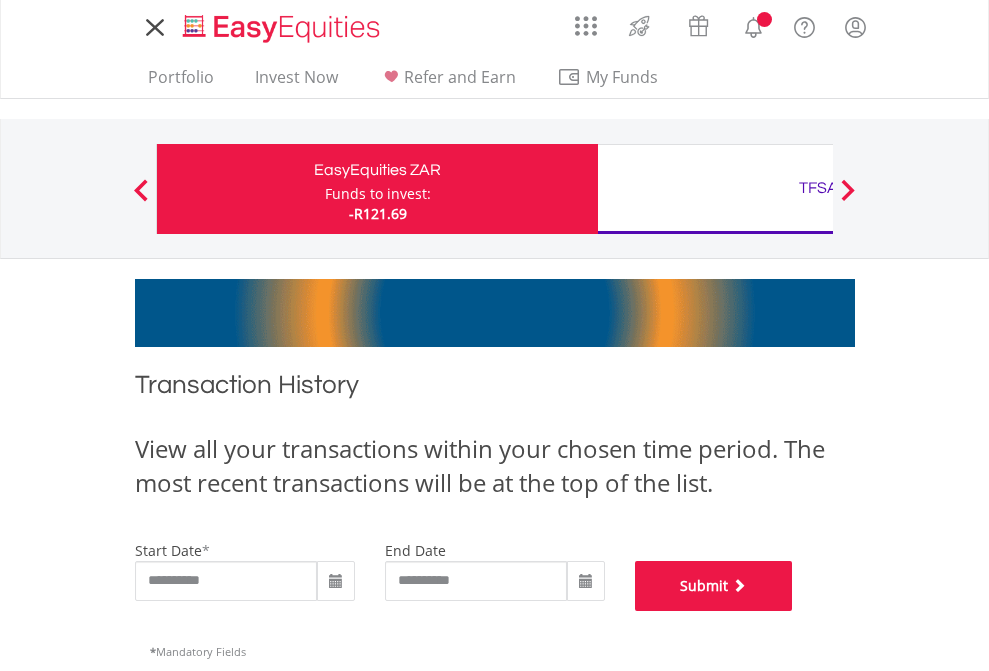 scroll, scrollTop: 811, scrollLeft: 0, axis: vertical 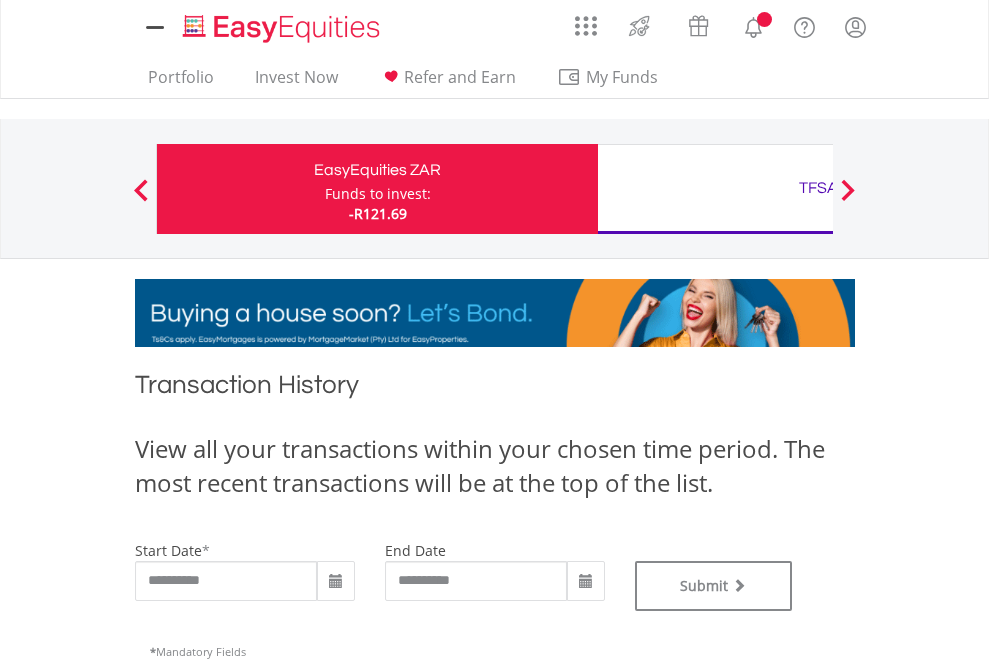 click on "TFSA" at bounding box center [818, 188] 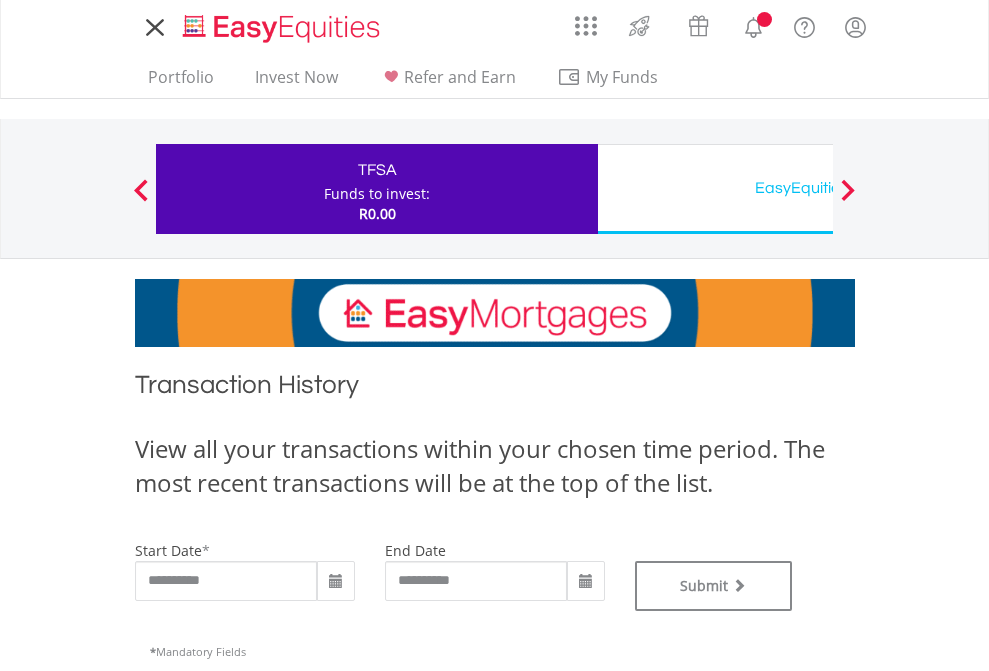 scroll, scrollTop: 0, scrollLeft: 0, axis: both 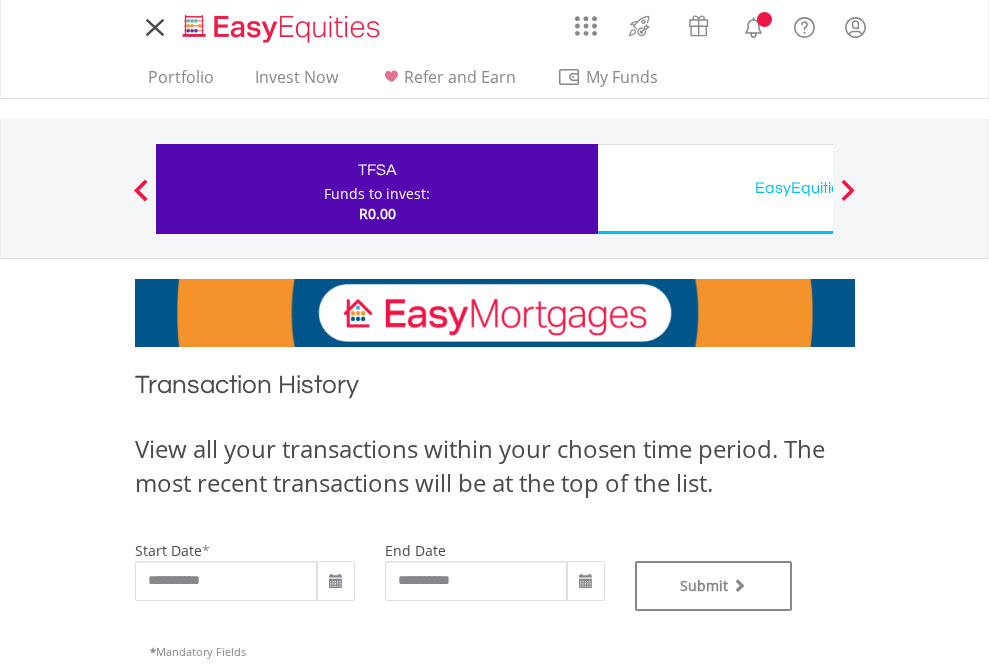 type on "**********" 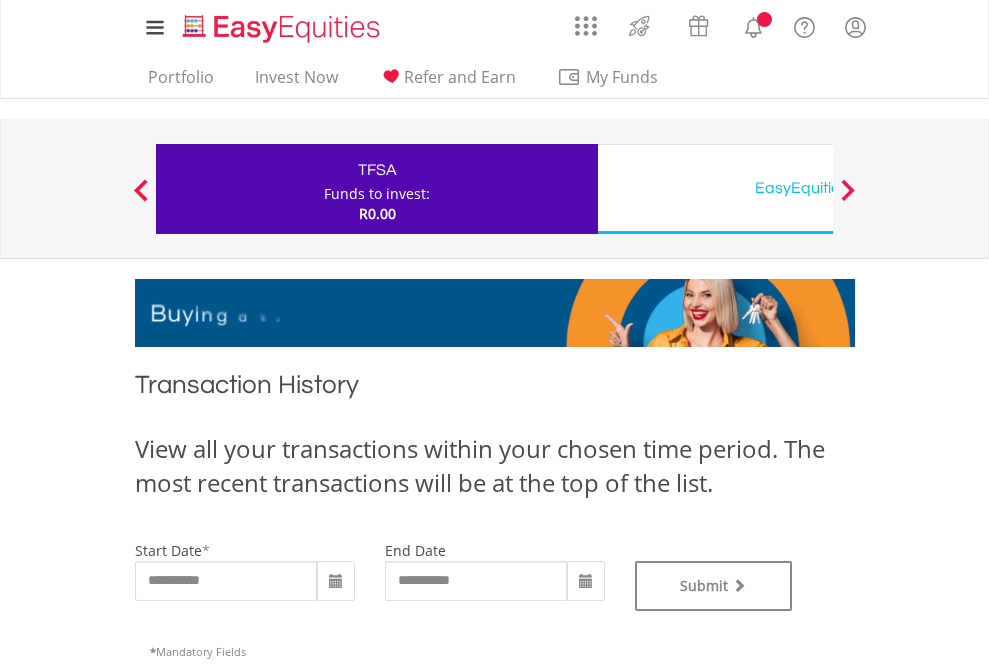 type on "**********" 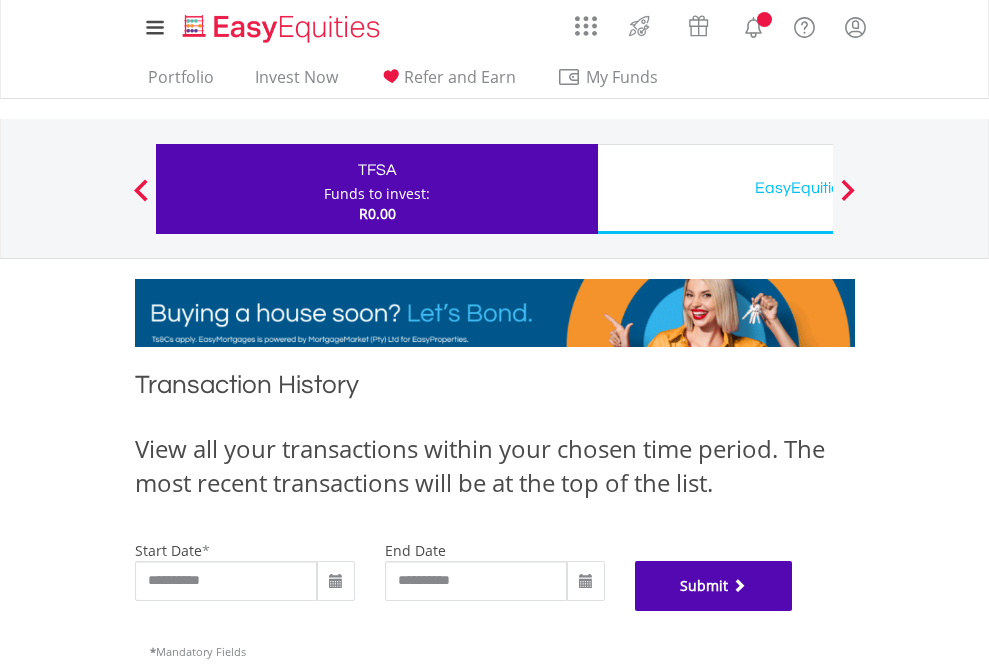 click on "Submit" at bounding box center (714, 586) 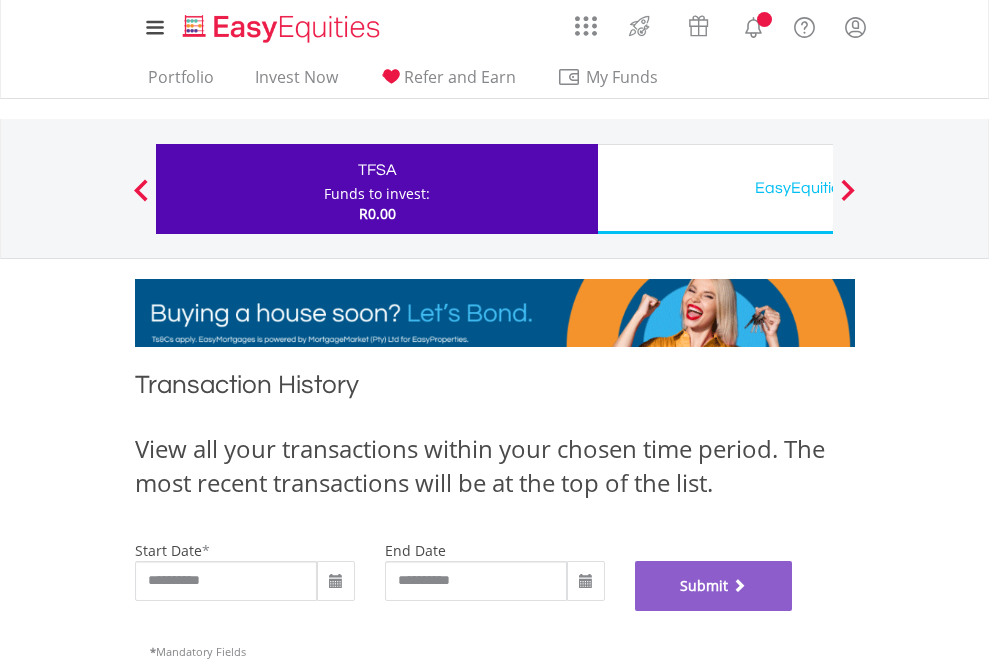 scroll, scrollTop: 811, scrollLeft: 0, axis: vertical 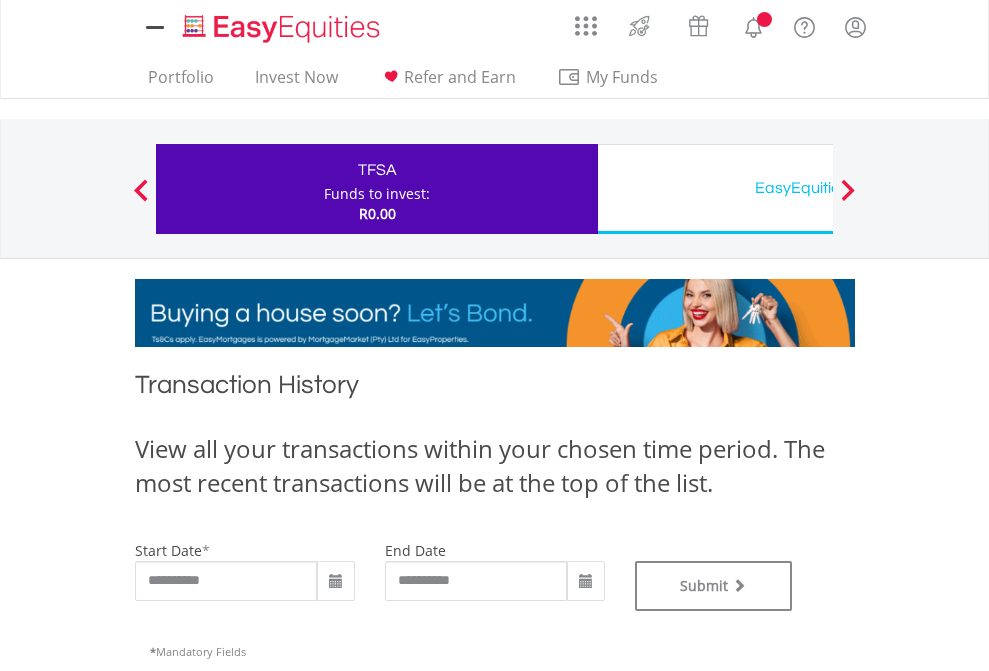 click on "EasyEquities USD" at bounding box center (818, 188) 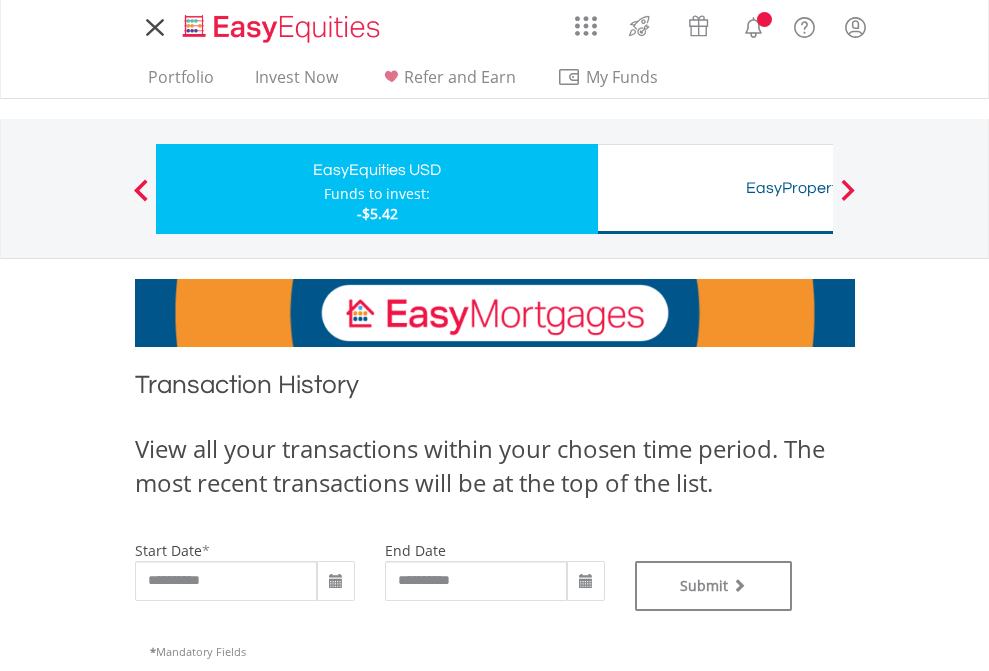 scroll, scrollTop: 0, scrollLeft: 0, axis: both 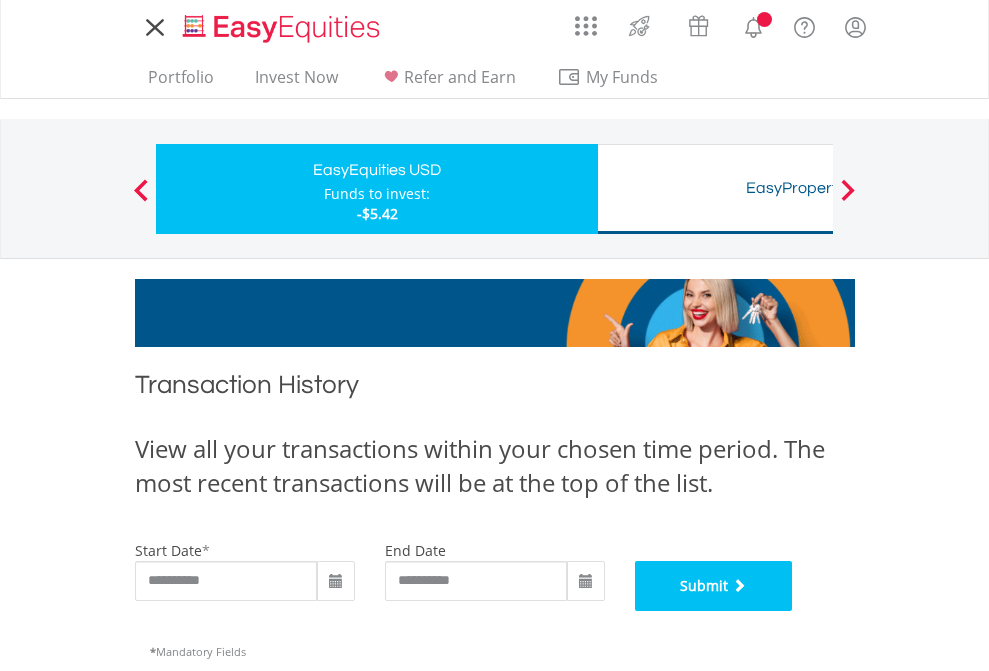 click on "Submit" at bounding box center (714, 586) 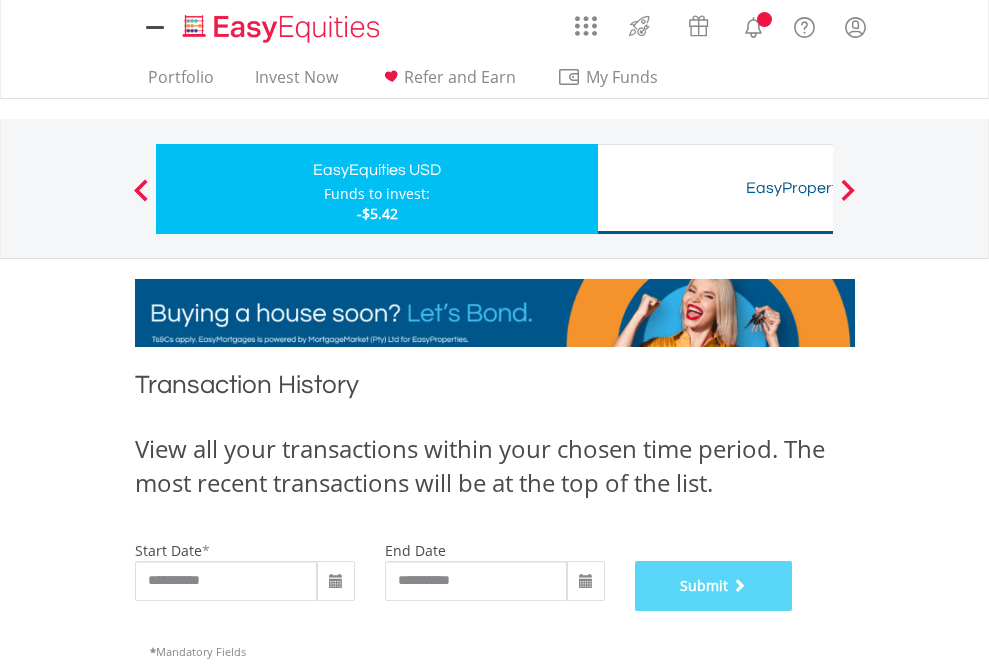 scroll, scrollTop: 811, scrollLeft: 0, axis: vertical 